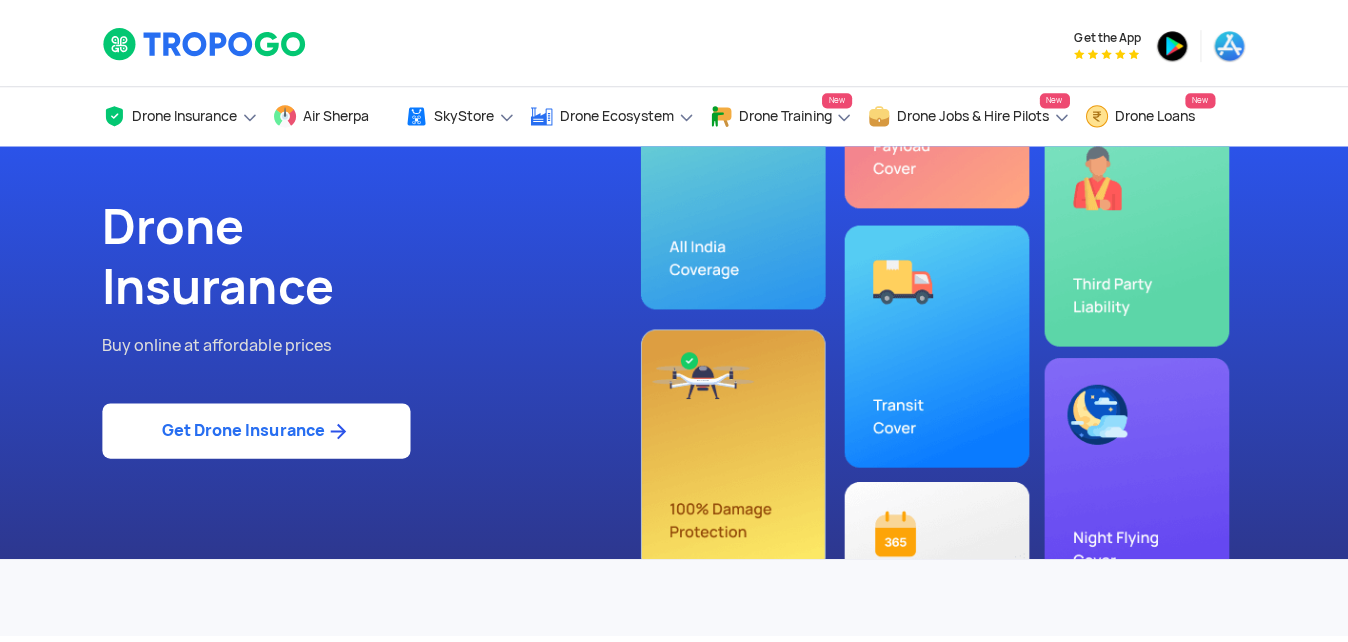 scroll, scrollTop: 0, scrollLeft: 0, axis: both 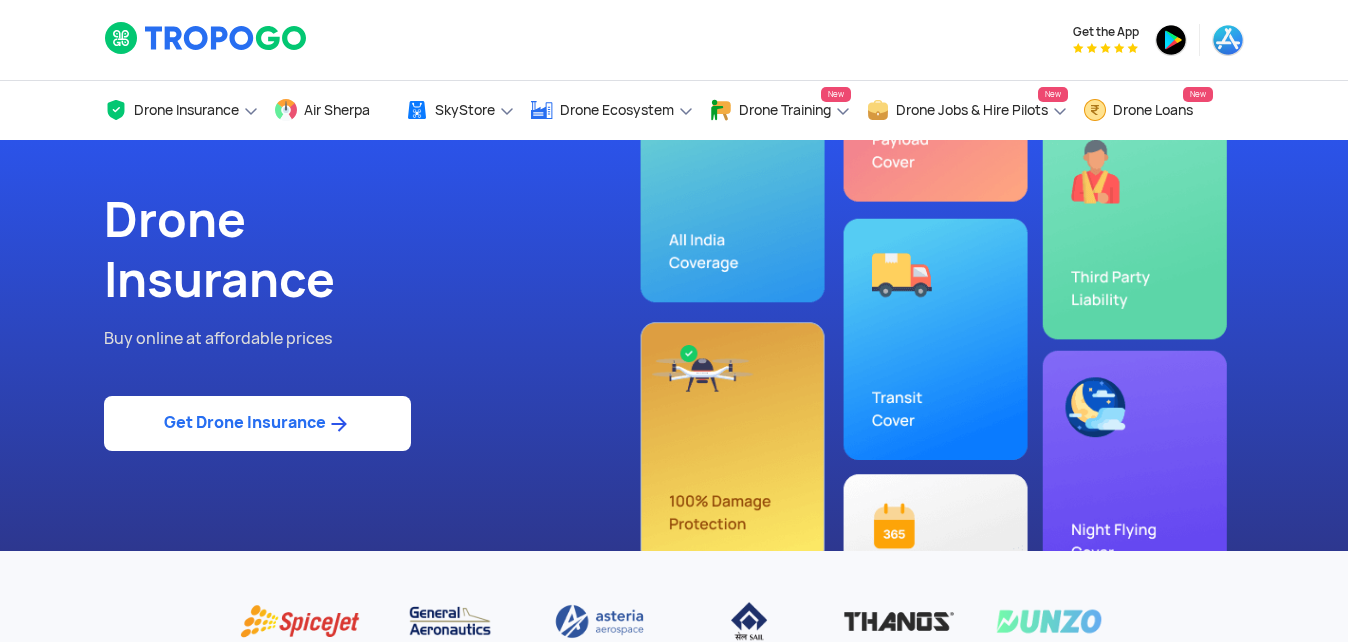 click on "Get Drone Insurance" 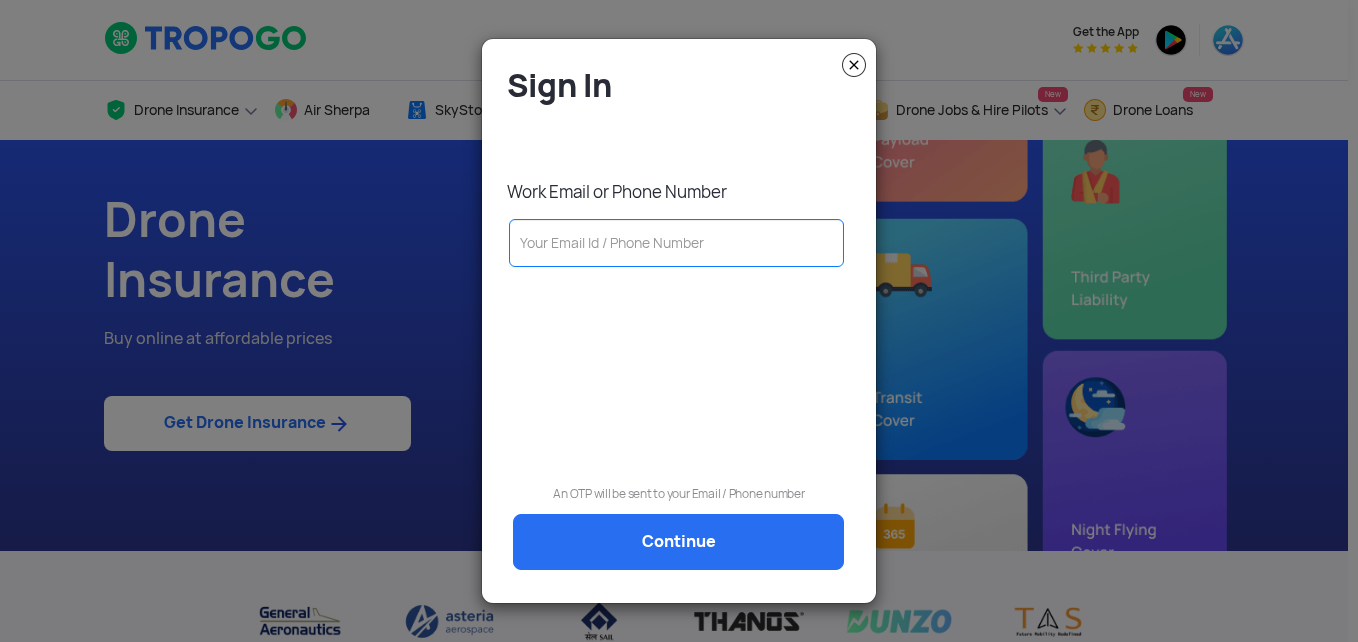 click 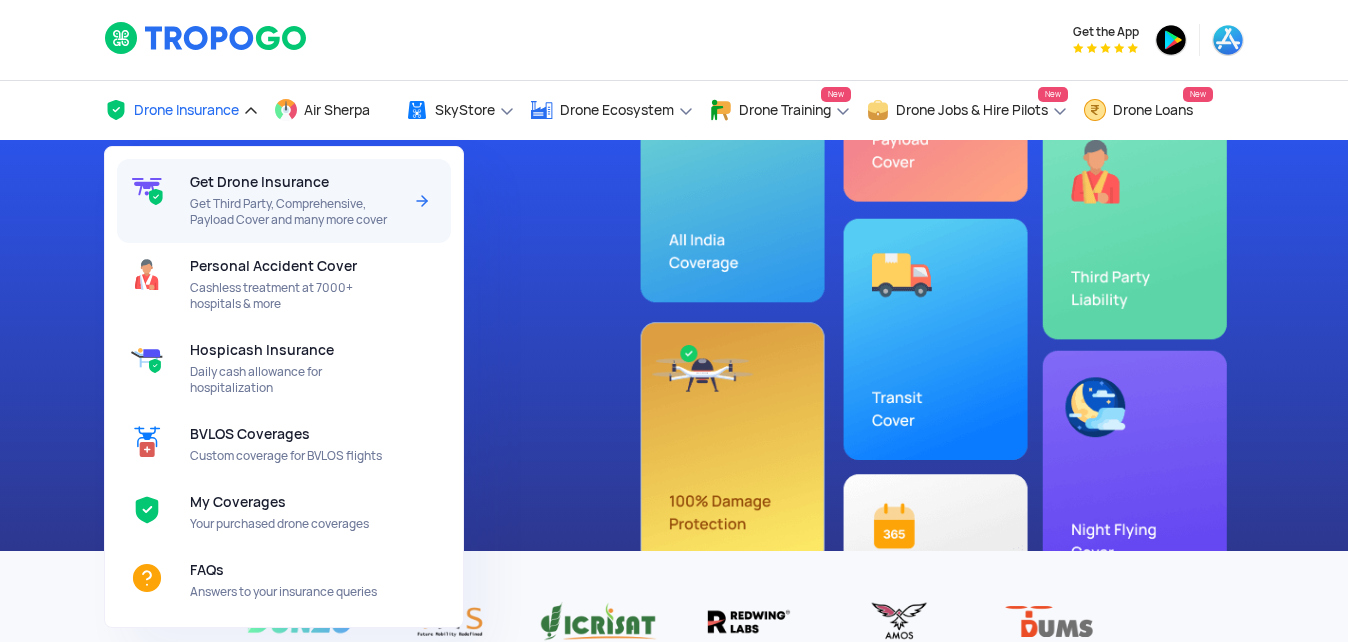 click on "Get Third Party, Comprehensive, Payload Cover and many more cover" at bounding box center [295, 212] 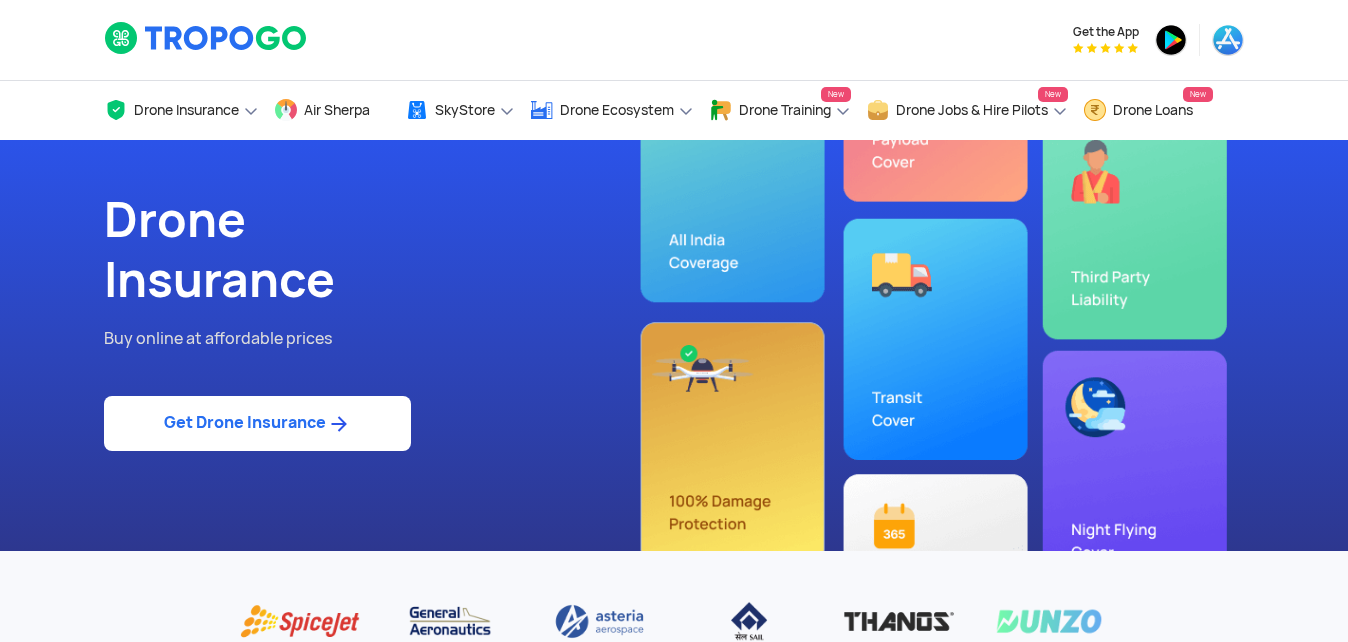 scroll, scrollTop: 0, scrollLeft: 0, axis: both 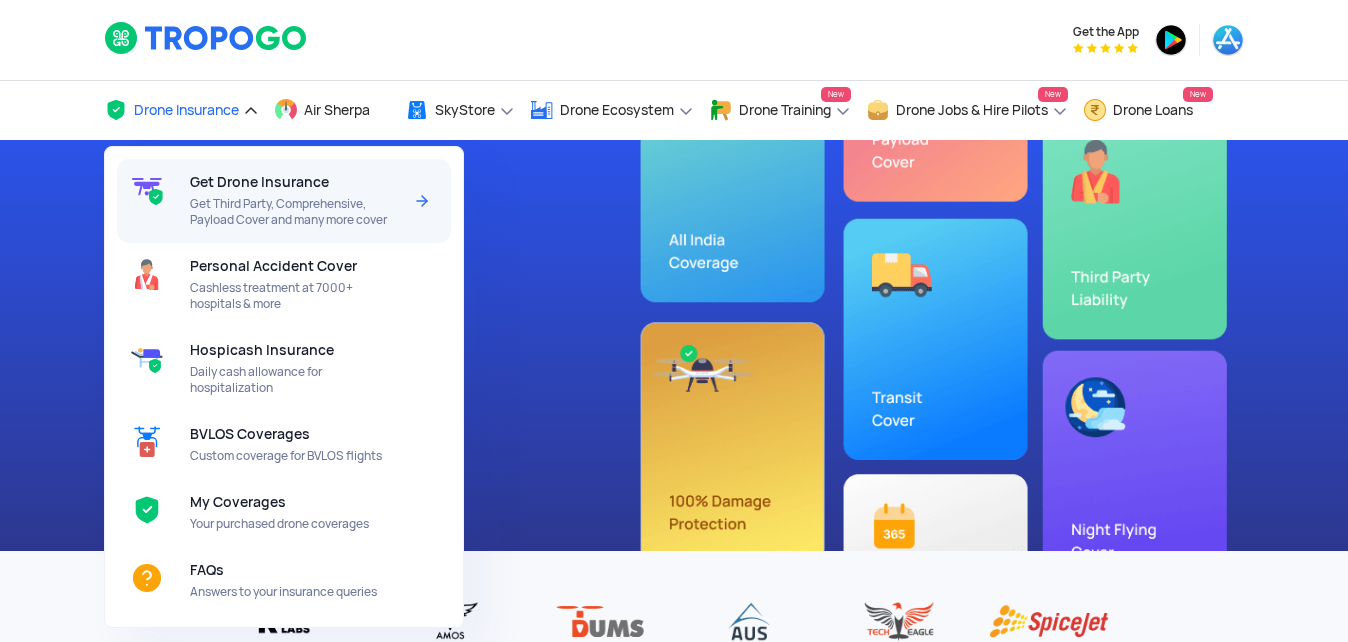 click on "Get Drone Insurance" at bounding box center (259, 182) 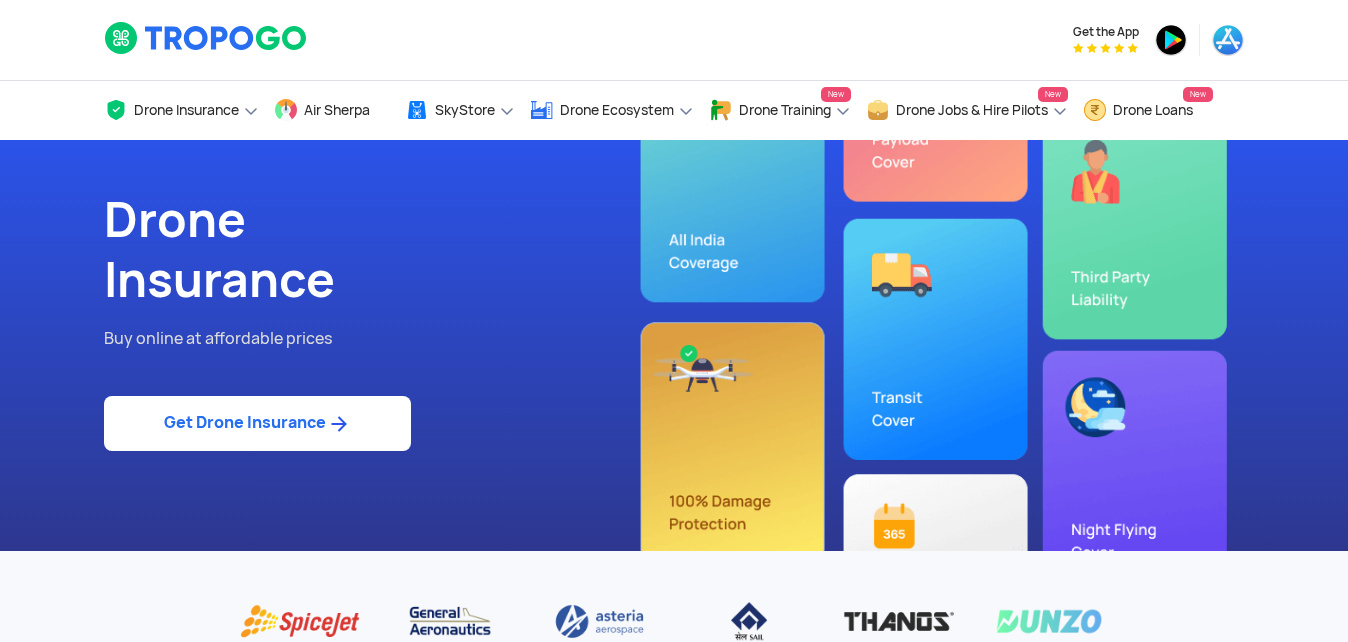 scroll, scrollTop: 0, scrollLeft: 0, axis: both 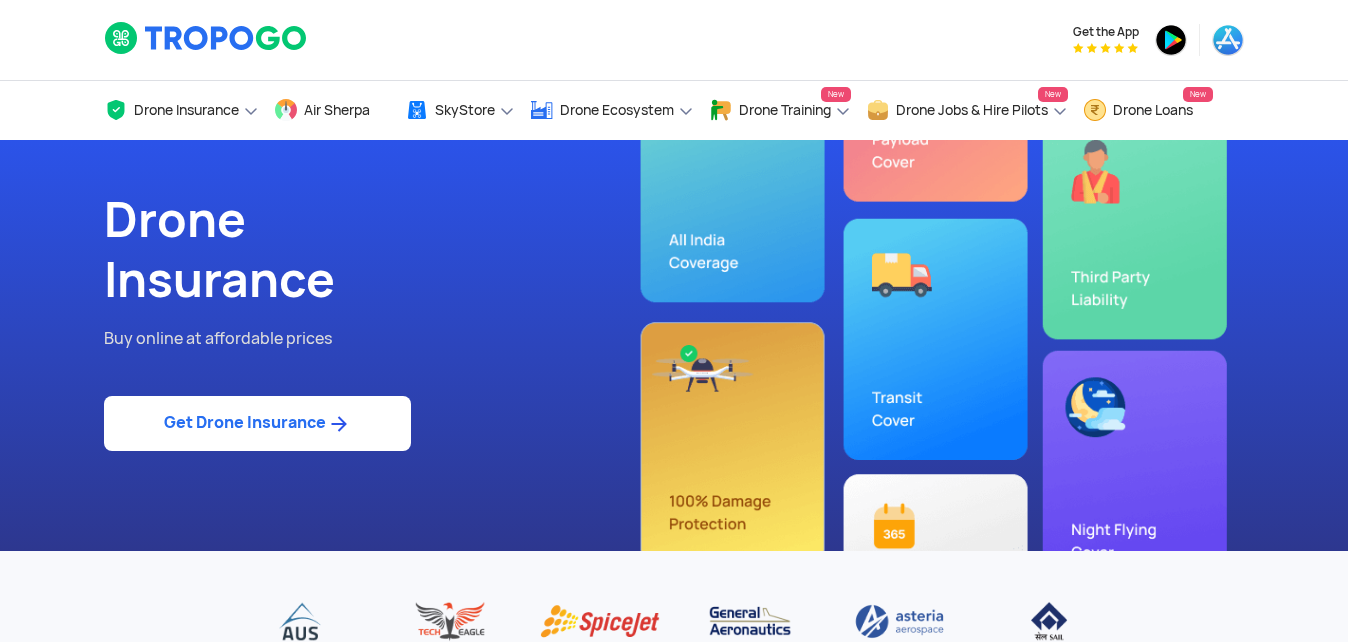 click 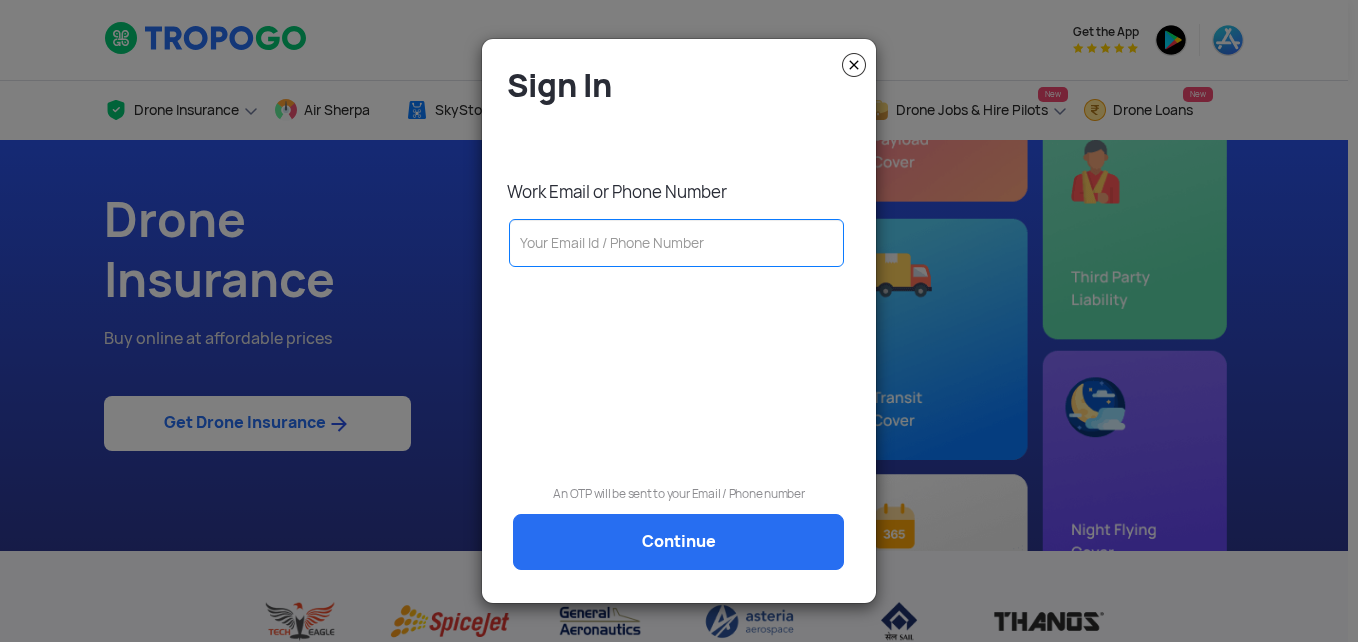 click 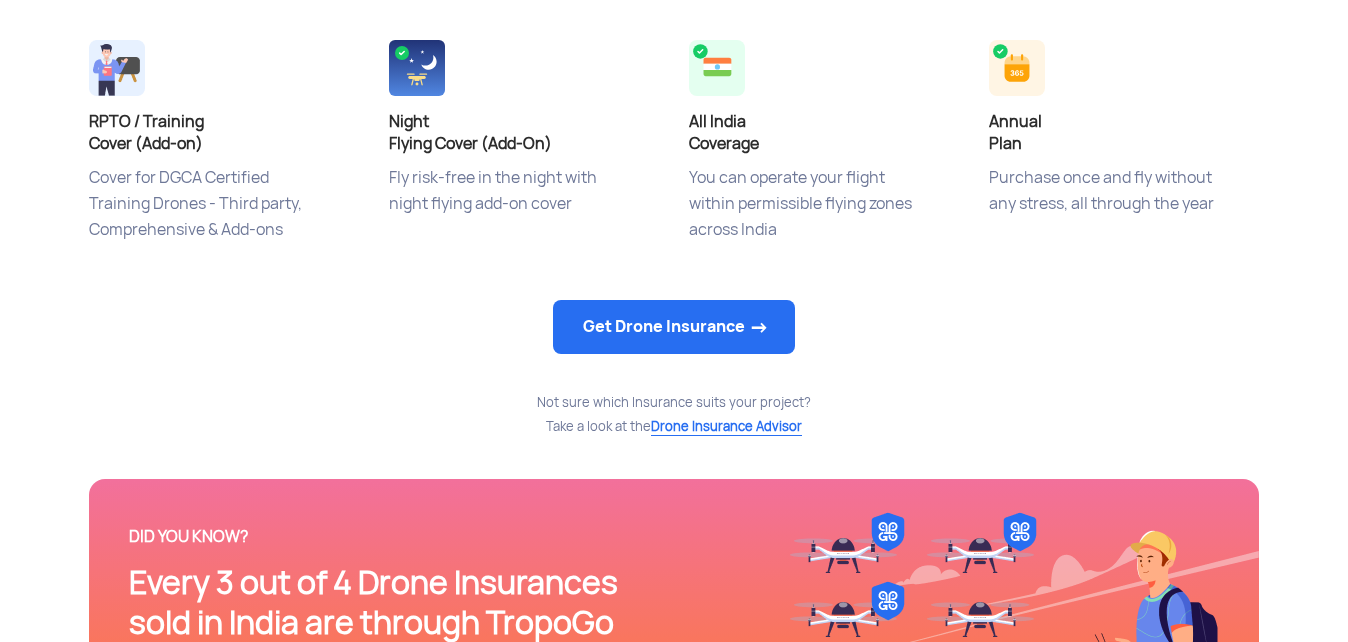 scroll, scrollTop: 1227, scrollLeft: 0, axis: vertical 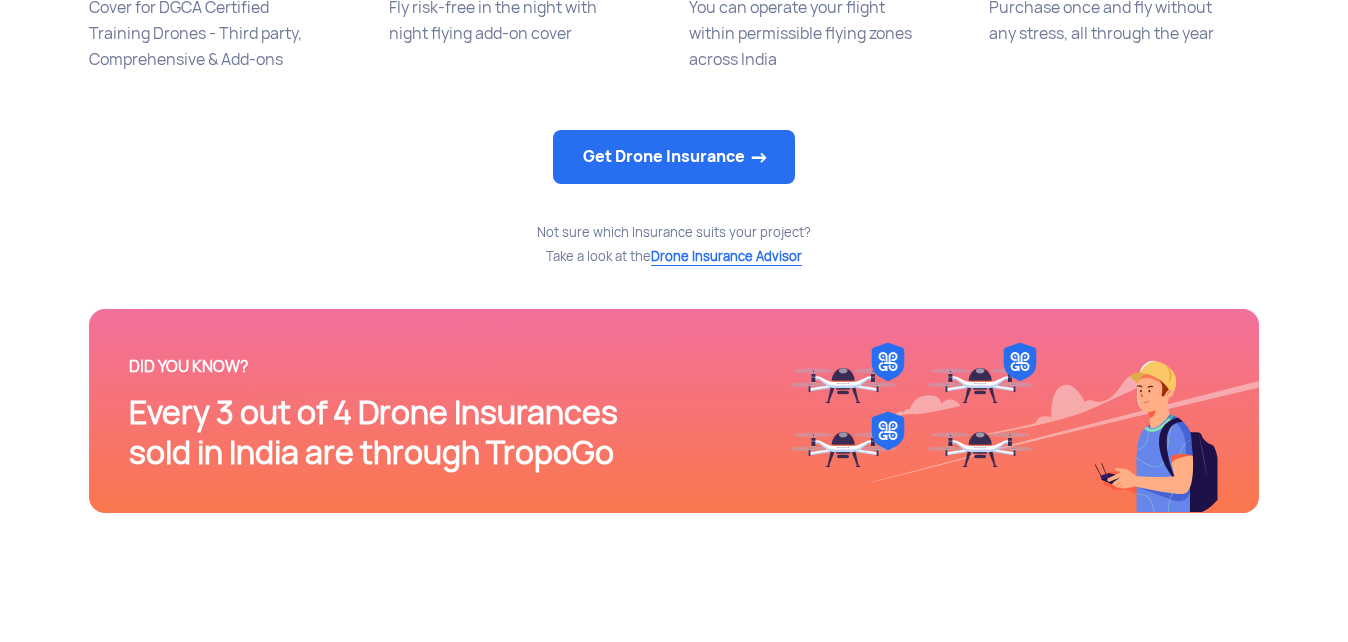 click on "Drone Insurance Advisor" 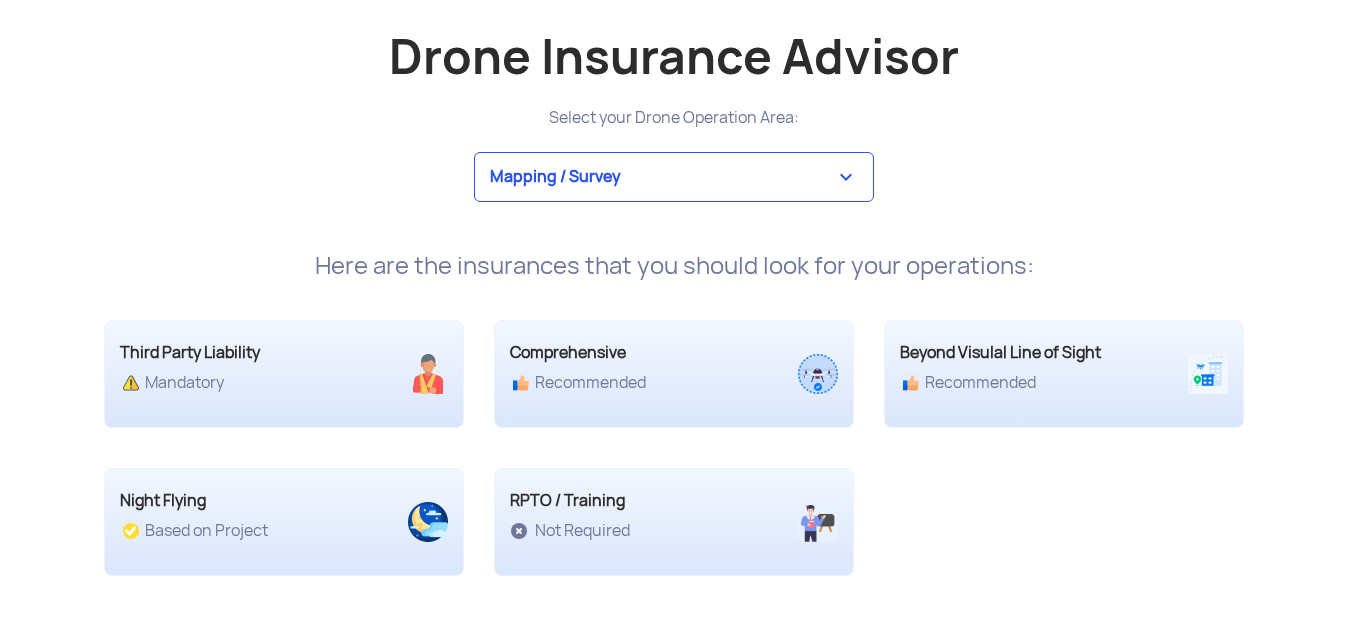 scroll, scrollTop: 3822, scrollLeft: 0, axis: vertical 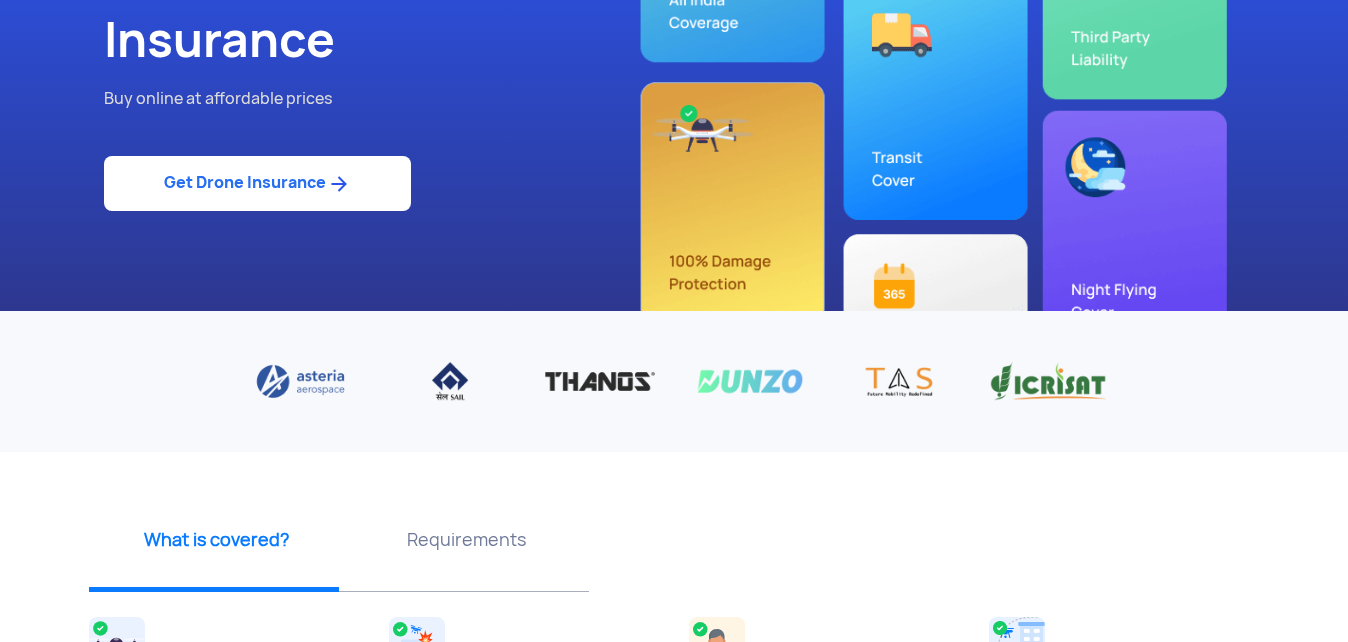 click on "Drone  Insurance  Buy online at affordable prices    Get Drone Insurance" 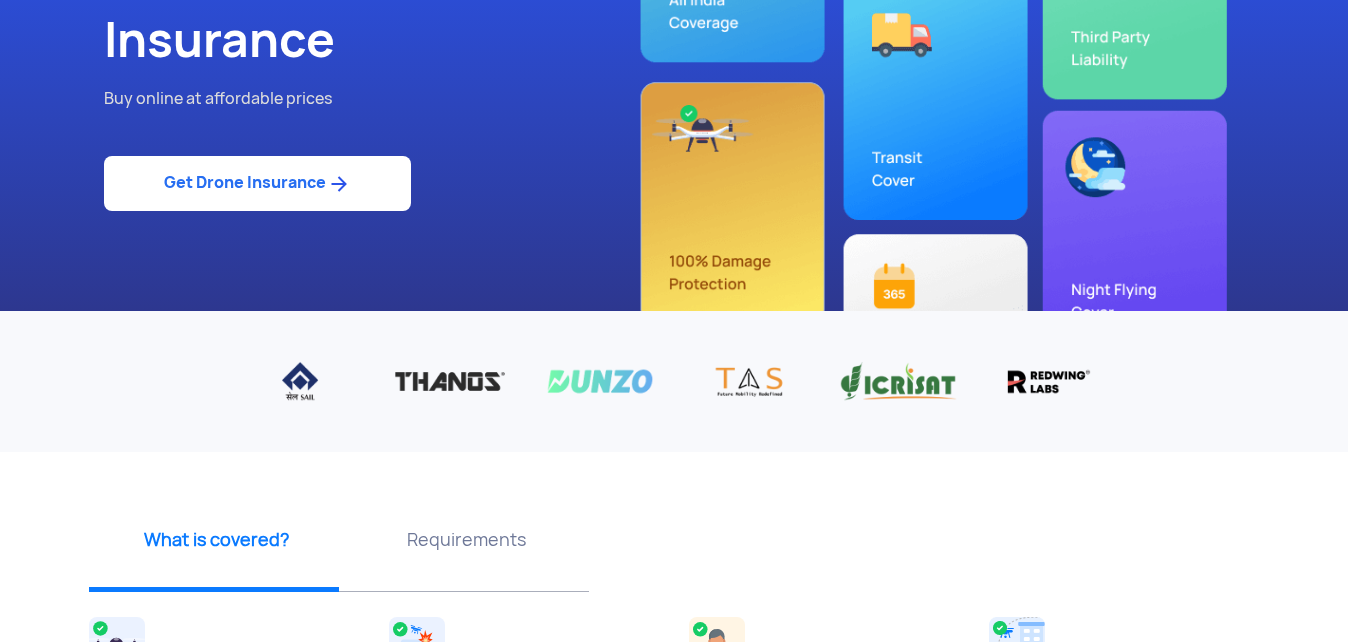 scroll, scrollTop: 0, scrollLeft: 0, axis: both 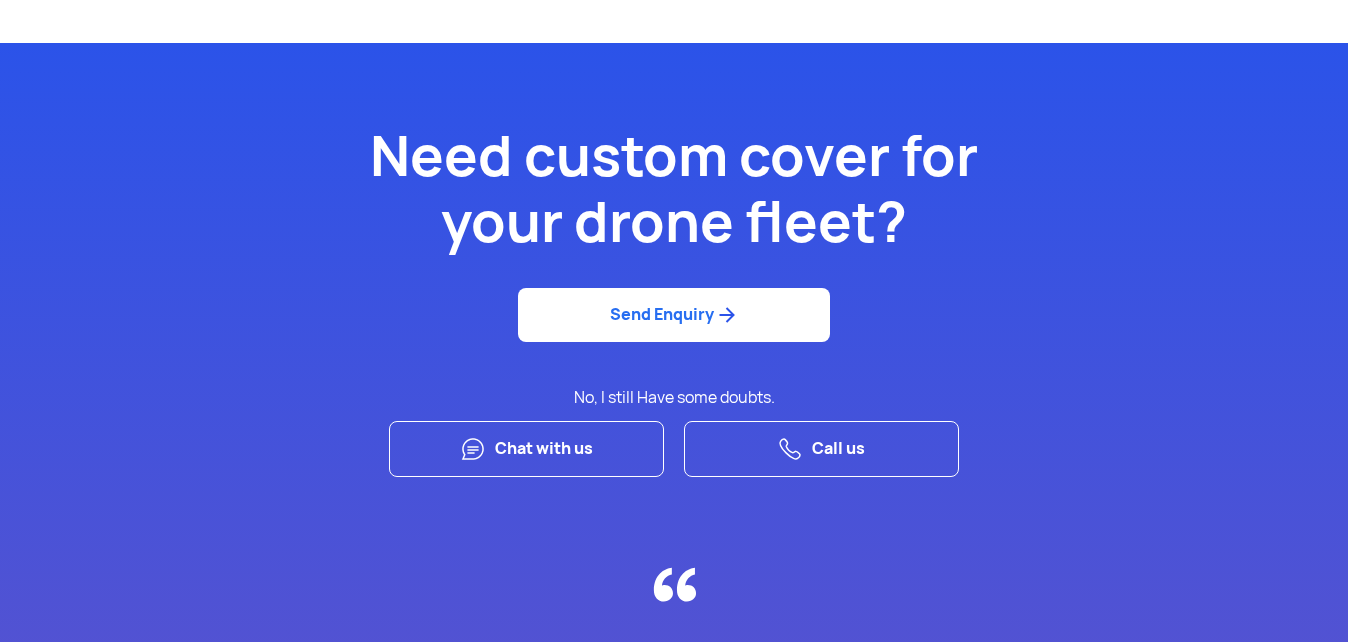 click on "Chat with us" 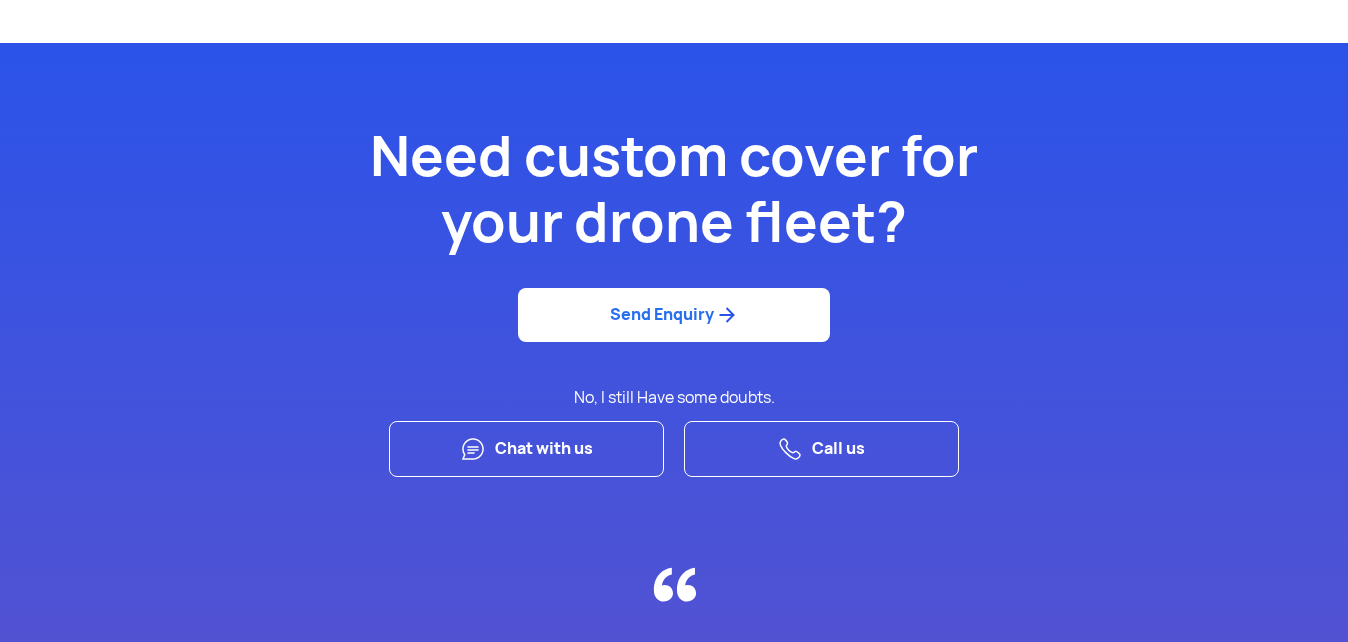 click on "Need custom cover for   your drone fleet?" 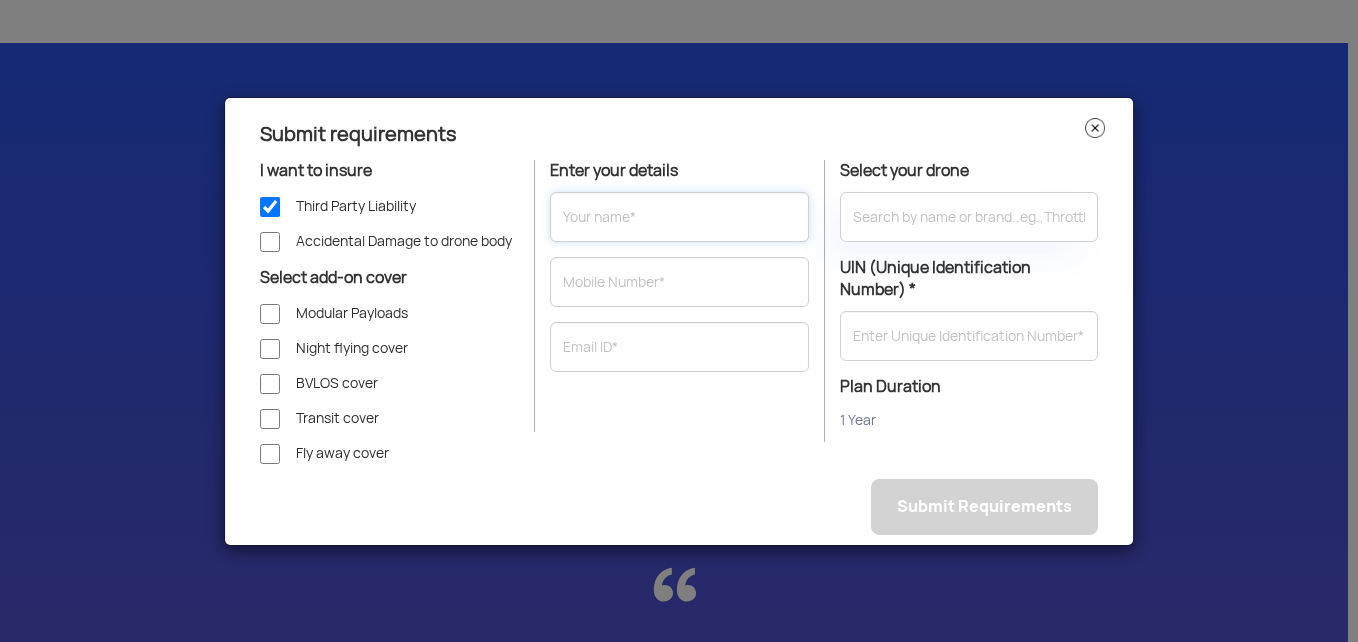 click 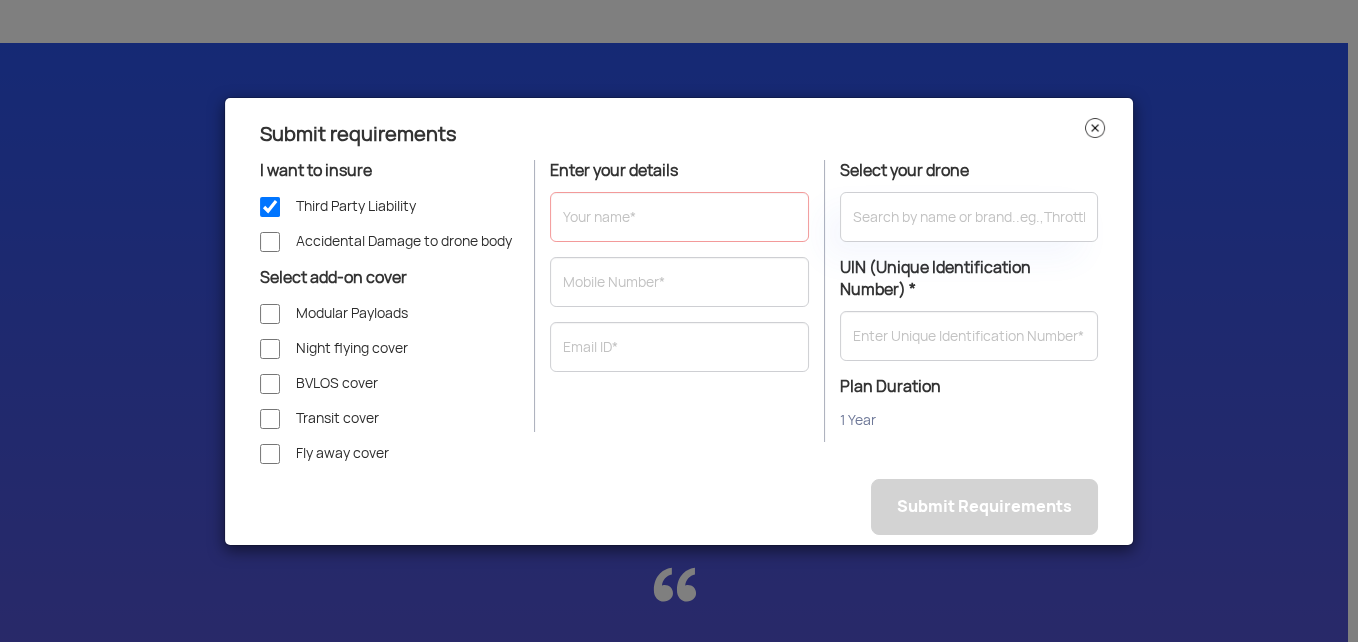 click on "I want to insure Third Party Liability Accidental Damage to drone body Select add-on cover Modular Payloads Night flying cover BVLOS cover Transit cover Fly away cover" 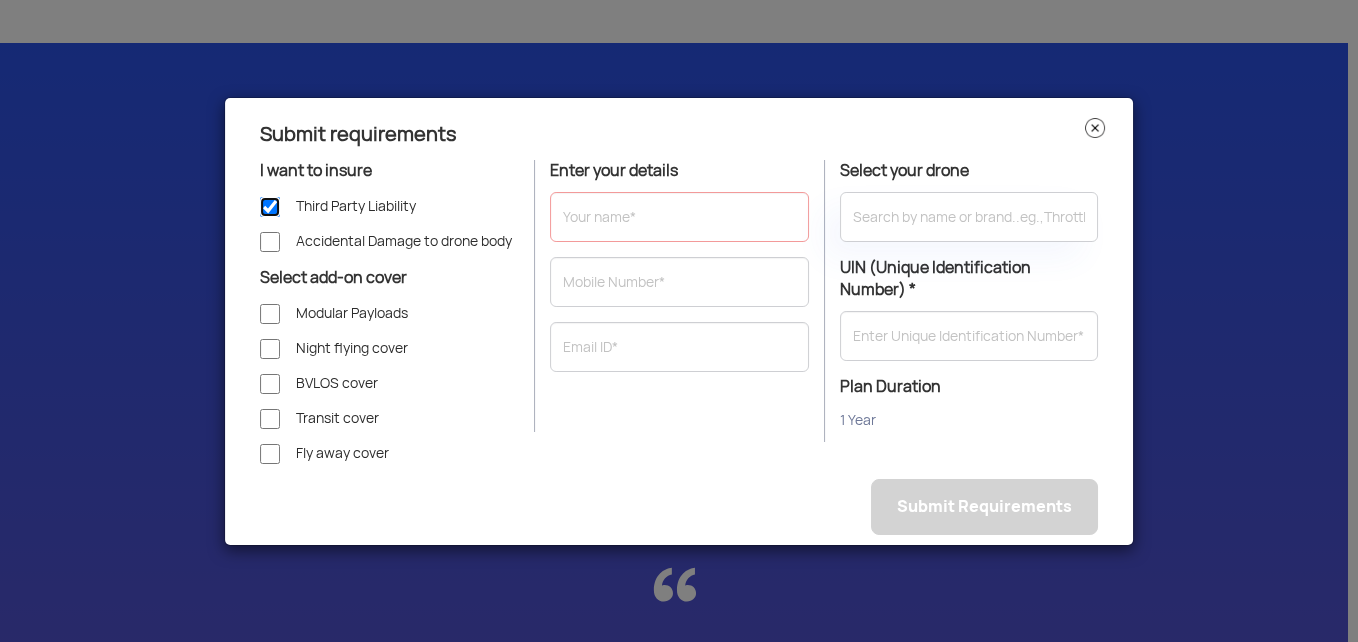 click on "Third Party Liability" 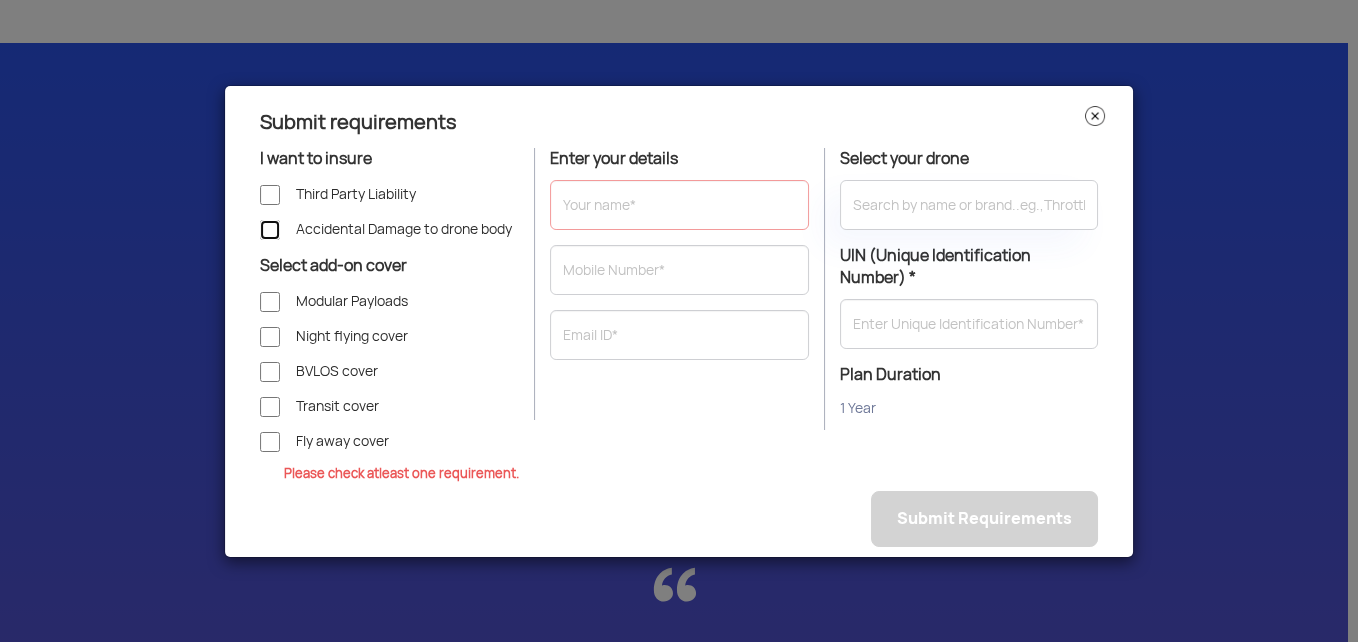 click on "Accidental Damage to drone body" 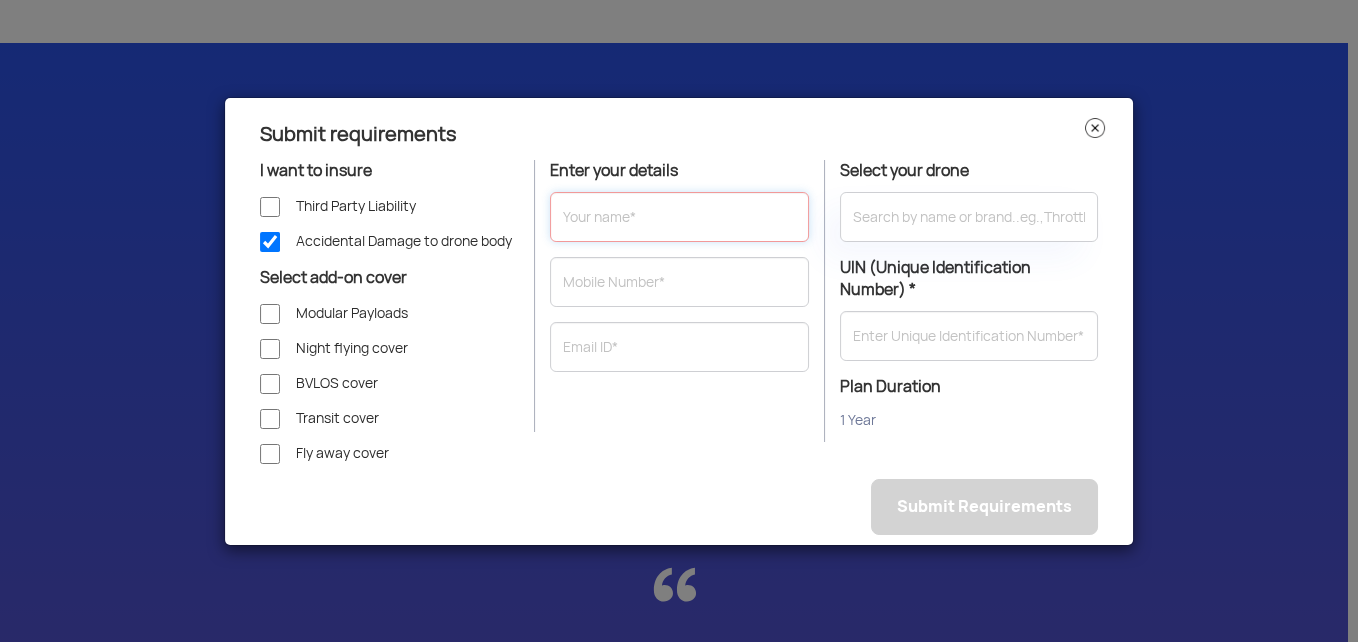 click 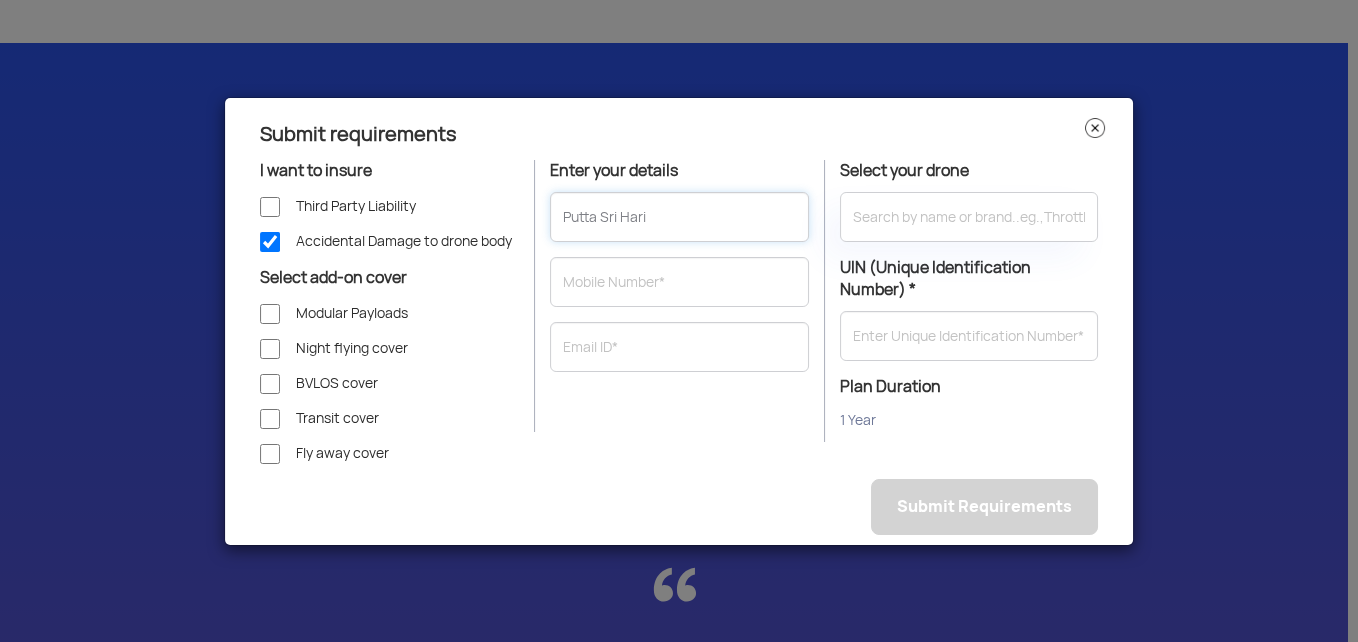 type on "Putta Sri Hari" 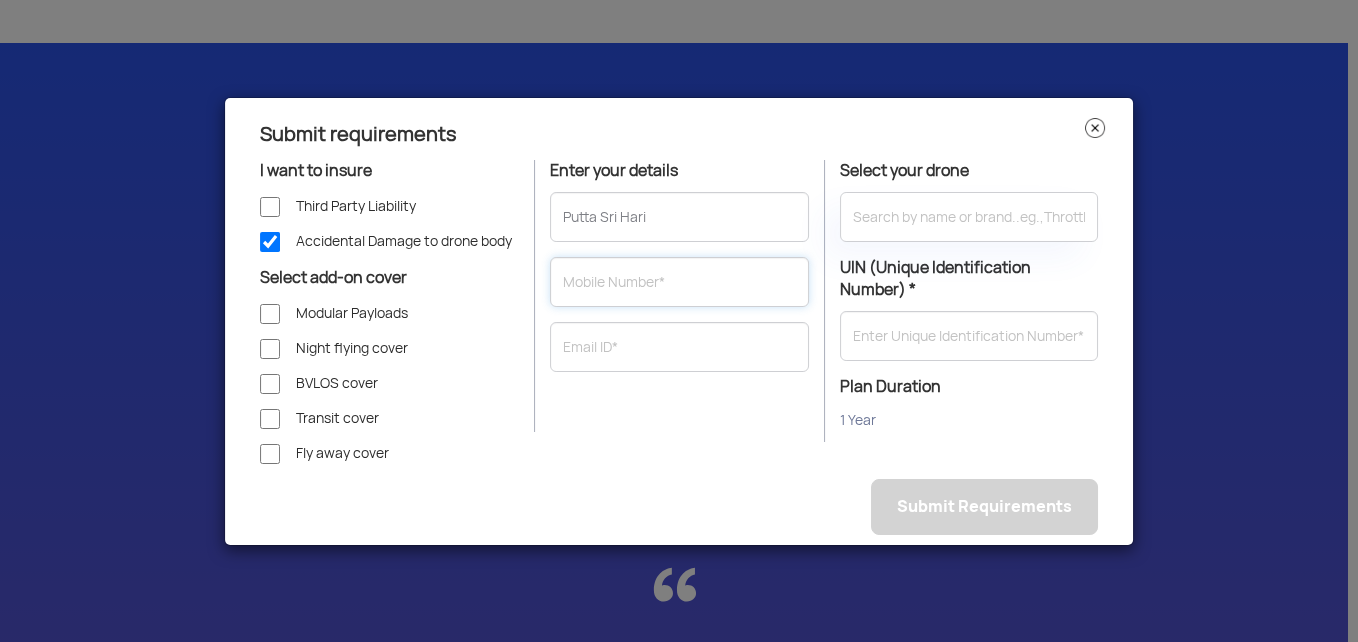 click 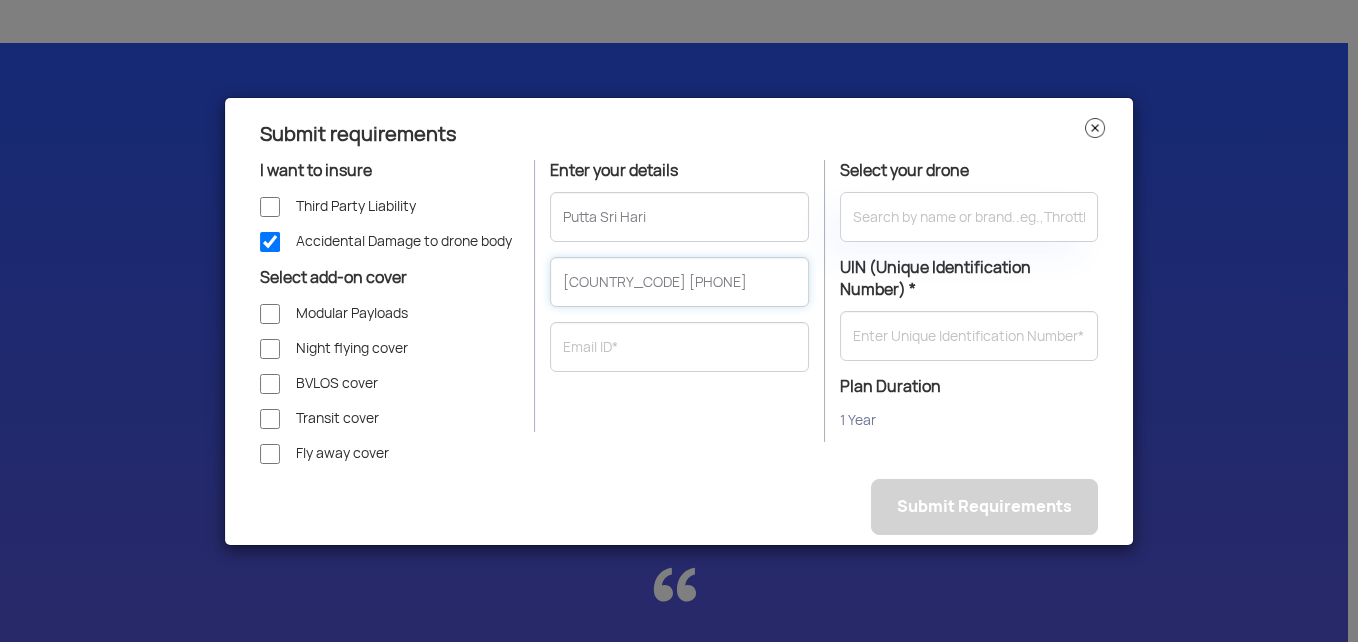 type on "[COUNTRY_CODE] [PHONE]" 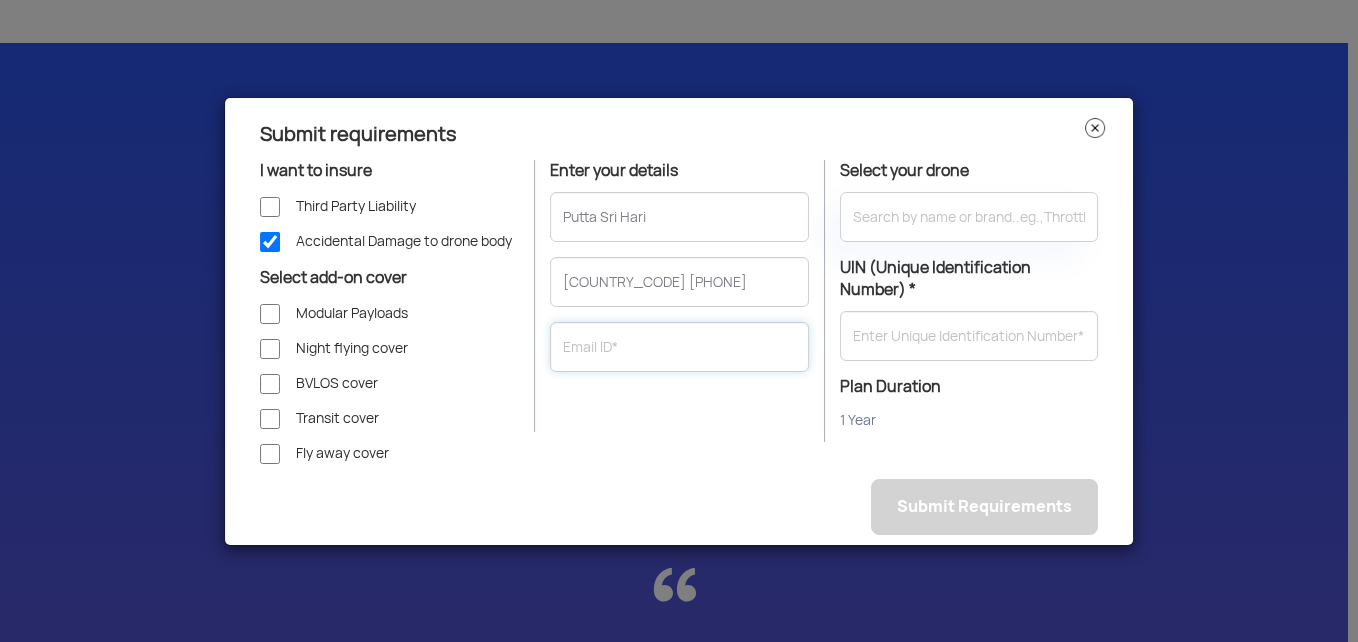 click 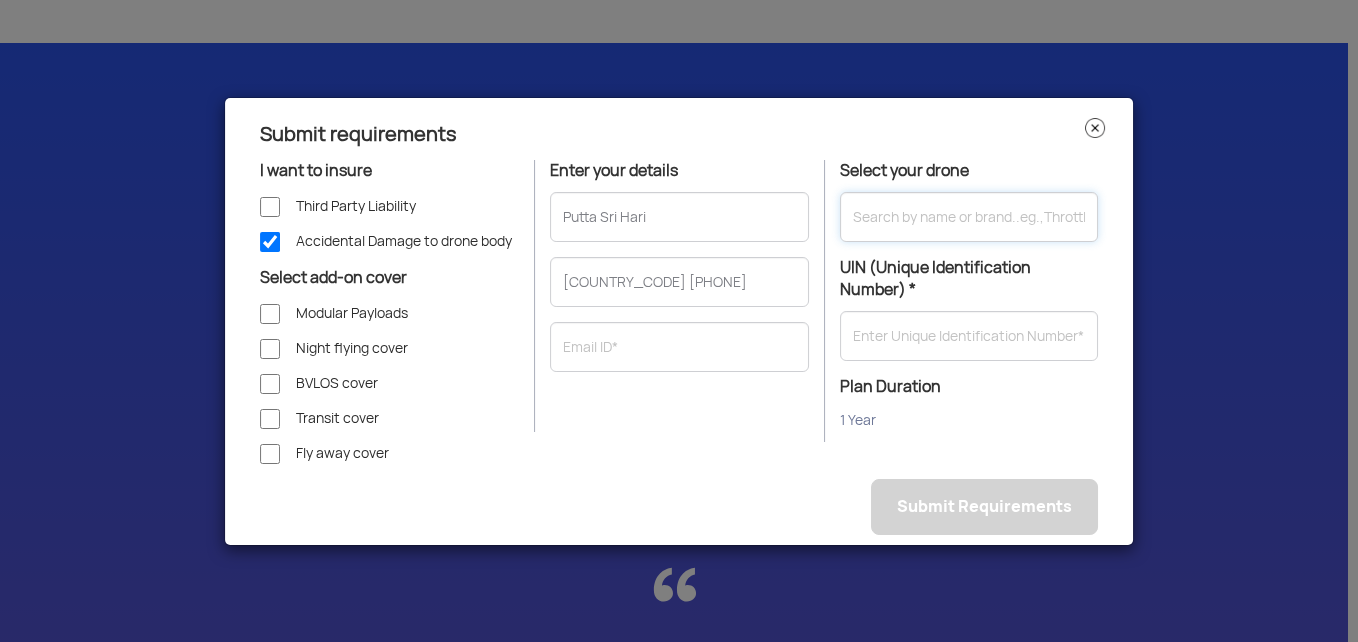 click at bounding box center (969, 217) 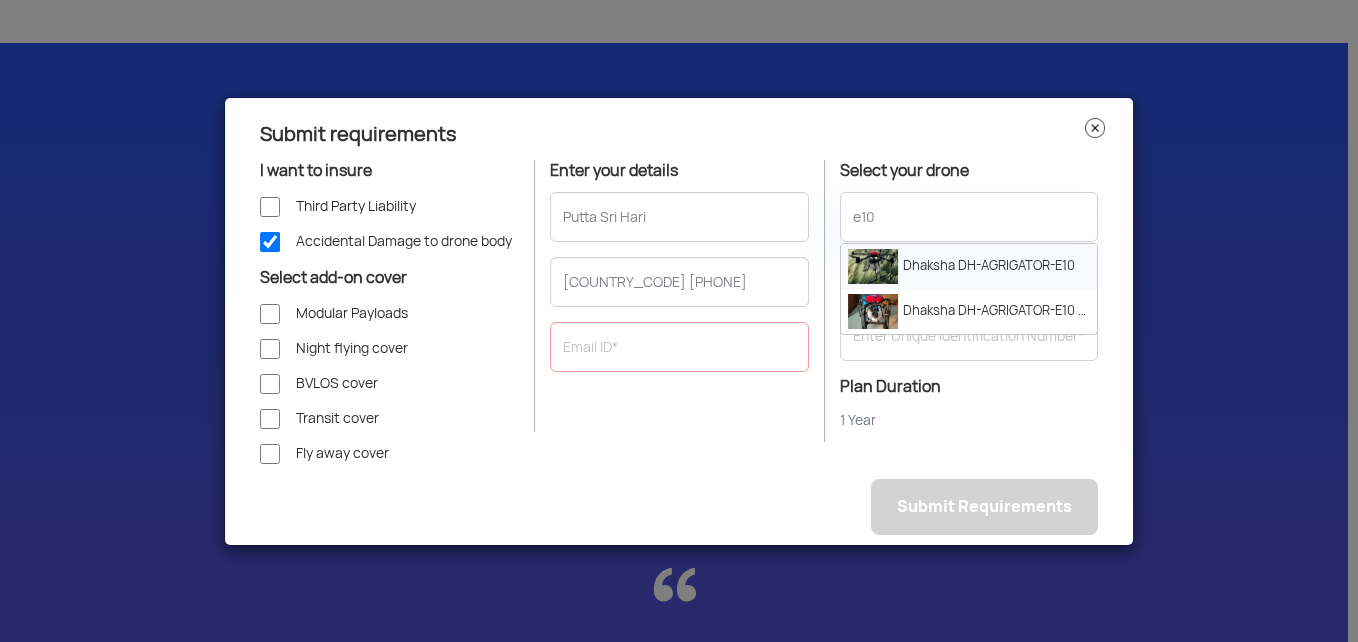 click on "Dhaksha DH-AGRIGATOR-E10" 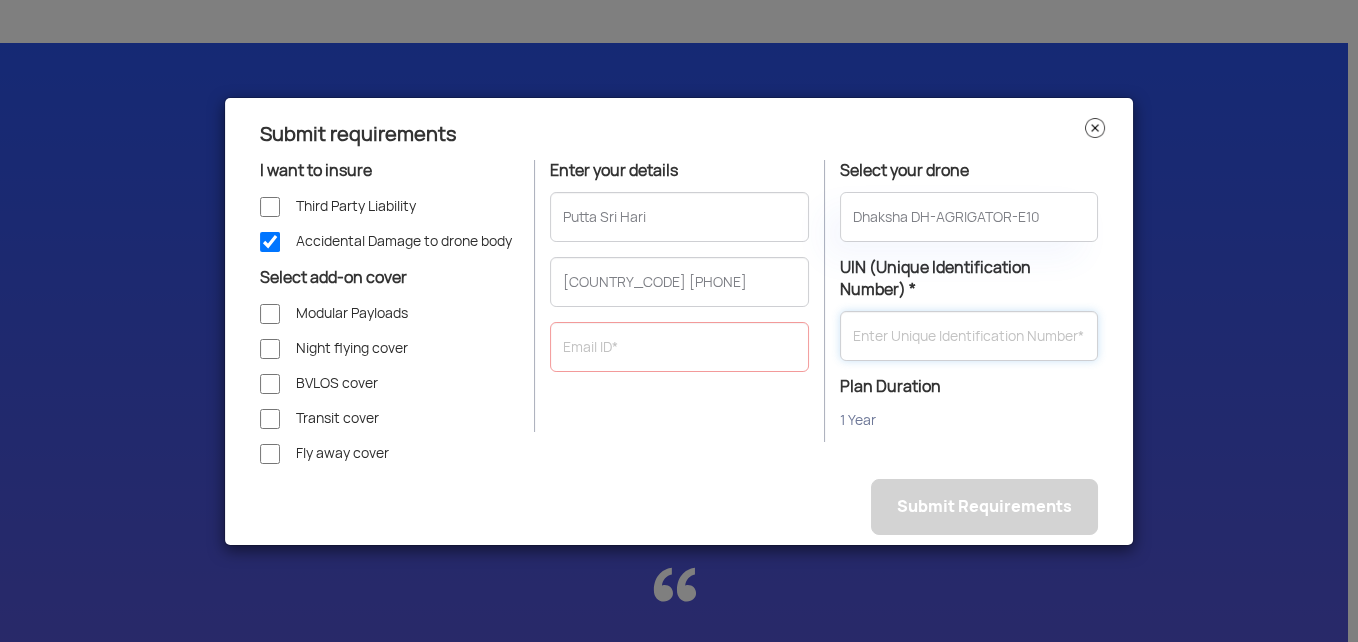 click 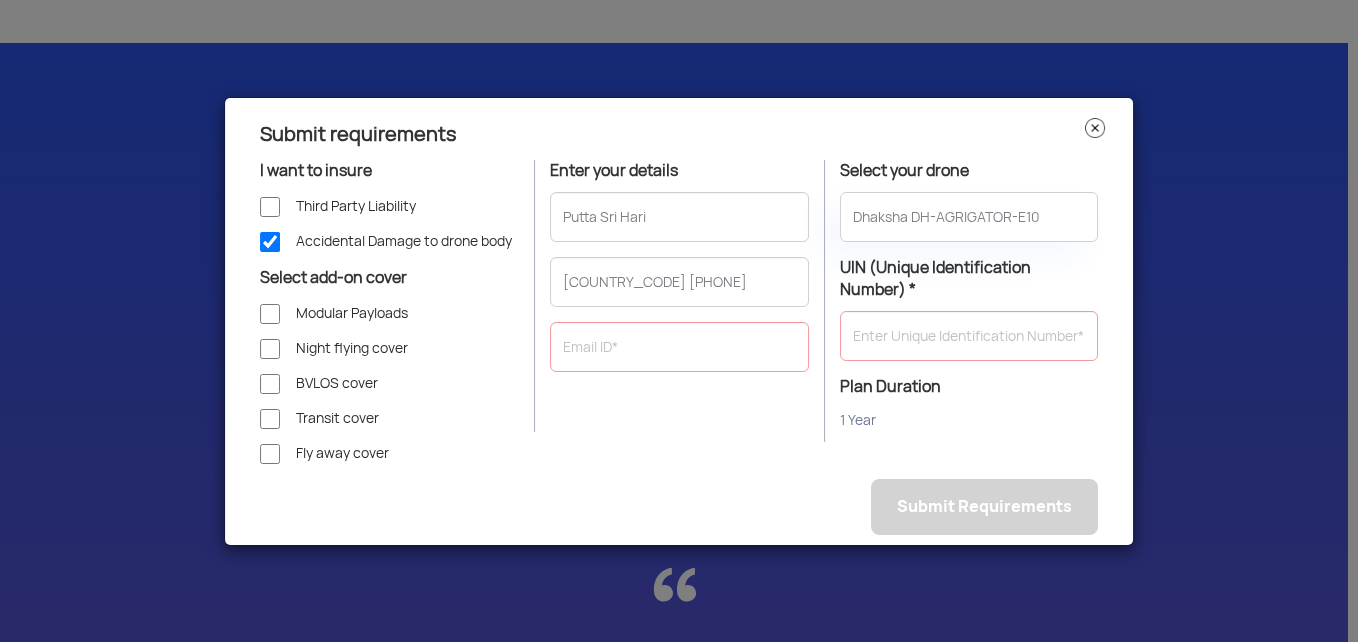 click 